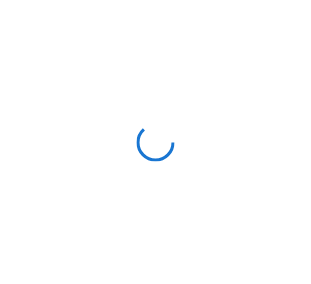 scroll, scrollTop: 0, scrollLeft: 0, axis: both 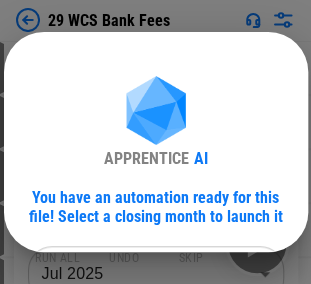 click on "29 WCS Bank Fees  Move Or Copy Sheet pending... Rename Sheet pending... Reorder Sheet pending... Close Workbook pending... Move Or Copy Sheet pending... Rename Sheet pending... Reorder Sheet pending... Move Or Copy Sheet pending... Rename Sheet pending... Reorder Sheet pending... Close Workbook pending... Format Numbers pending... Update pending... Update pending... Update pending... Set filter pending... Sort pending... Remove Rows pending... Update pending... Update pending... Auto Fill pending... Change Format pending... Clear pending... Add Rows pending... Copy pending... Paste pending... Clear pending... Copy pending... Paste pending... Remove Rows pending... Update pending... Delete Sheet pending... Update pending... Update pending... Update pending... Update pending... Set filter pending... Apply Filter pending... Change Format pending... Apply Filter pending... Change Format pending... Clear All Filters pending... Manual Change Required pending... Apply Filter pending... Update pending... AI" at bounding box center (155, 142) 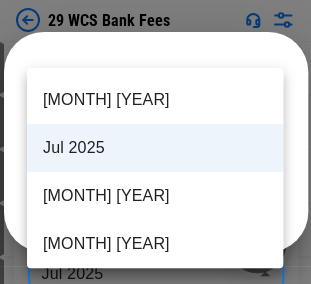 click on "Jul 2025" at bounding box center (155, 148) 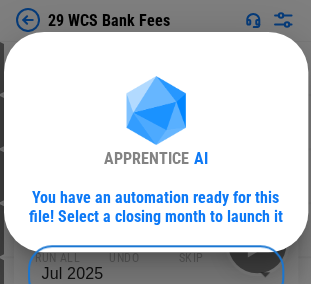 click on "29 WCS Bank Fees  Move Or Copy Sheet pending... Rename Sheet pending... Reorder Sheet pending... Close Workbook pending... Move Or Copy Sheet pending... Rename Sheet pending... Reorder Sheet pending... Move Or Copy Sheet pending... Rename Sheet pending... Reorder Sheet pending... Close Workbook pending... Format Numbers pending... Update pending... Update pending... Update pending... Set filter pending... Sort pending... Remove Rows pending... Update pending... Update pending... Auto Fill pending... Change Format pending... Clear pending... Add Rows pending... Copy pending... Paste pending... Clear pending... Copy pending... Paste pending... Remove Rows pending... Update pending... Delete Sheet pending... Update pending... Update pending... Update pending... Update pending... Set filter pending... Apply Filter pending... Change Format pending... Apply Filter pending... Change Format pending... Clear All Filters pending... Manual Change Required pending... Apply Filter pending... Update pending... AI" at bounding box center (155, 142) 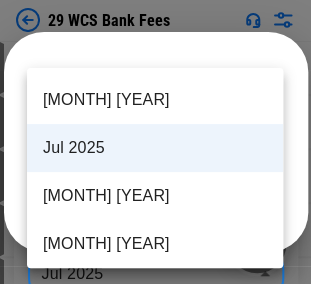 click on "Jul 2025" at bounding box center [155, 148] 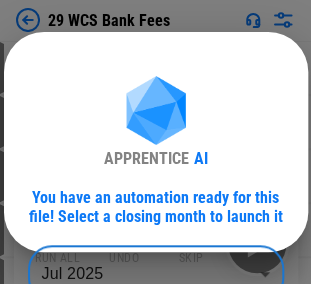 click on "APPRENTICE AI You have an automation ready for this file! Select a closing month to launch it Jul 2025 ******** ​ Continue" at bounding box center (155, 142) 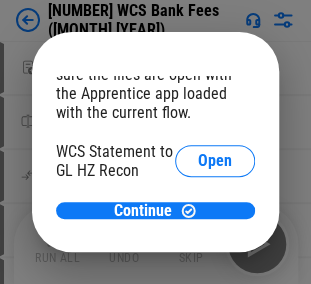 scroll, scrollTop: 108, scrollLeft: 0, axis: vertical 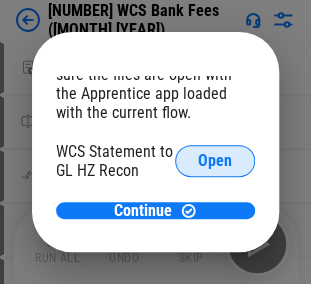 click on "Open" at bounding box center (215, 161) 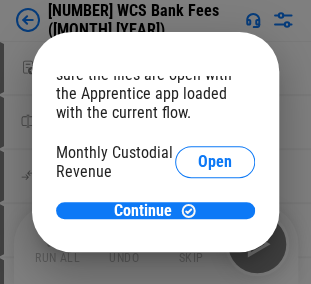 scroll, scrollTop: 80, scrollLeft: 0, axis: vertical 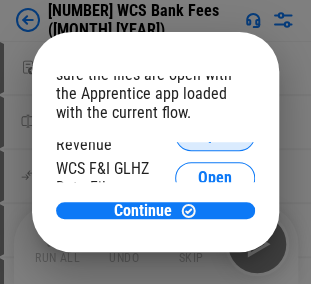 click on "Open" at bounding box center (215, 135) 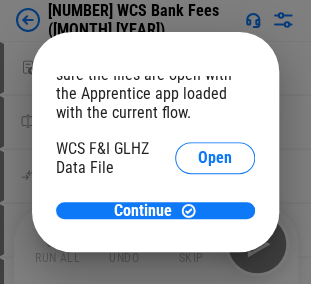 scroll, scrollTop: 216, scrollLeft: 0, axis: vertical 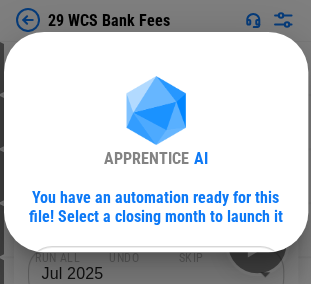 click on "APPRENTICE AI You have an automation ready for this file! Select a closing month to launch it Jul [YEAR] ******** ​ Continue" at bounding box center (155, 142) 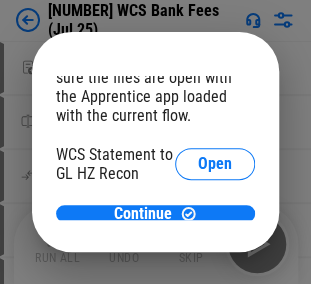 scroll, scrollTop: 108, scrollLeft: 0, axis: vertical 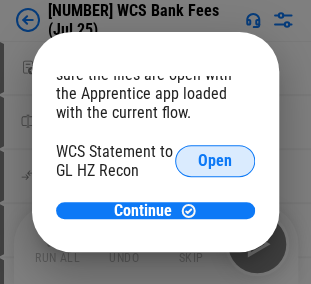 click on "Open" at bounding box center (215, 161) 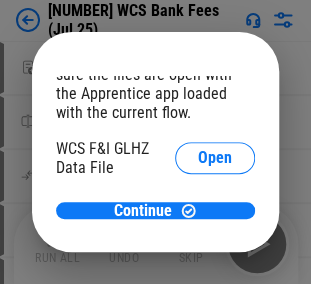 scroll, scrollTop: 173, scrollLeft: 0, axis: vertical 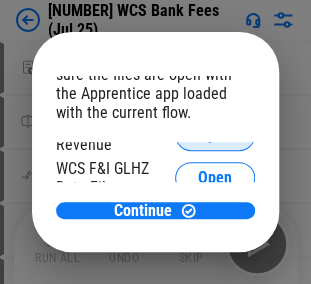 click on "Open" at bounding box center (215, 135) 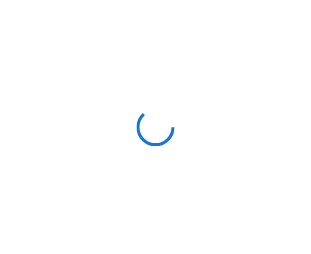 scroll, scrollTop: 0, scrollLeft: 0, axis: both 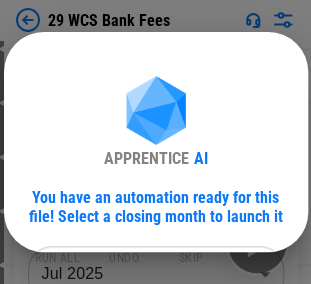 click on "APPRENTICE AI You have an automation ready for this file! Select a closing month to launch it Jul 2025 ******** ​ Continue" at bounding box center [155, 142] 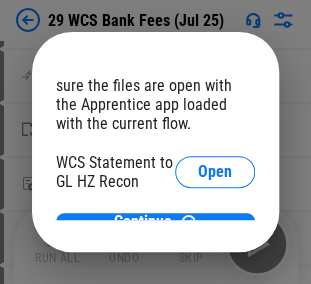 scroll, scrollTop: 107, scrollLeft: 0, axis: vertical 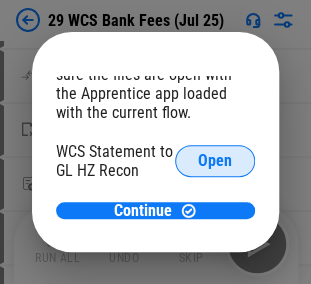 click on "Open" at bounding box center [215, 161] 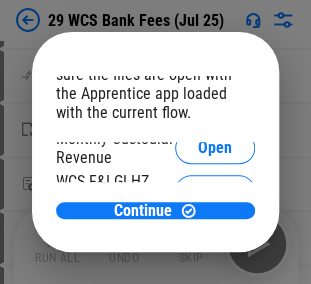 scroll, scrollTop: 120, scrollLeft: 0, axis: vertical 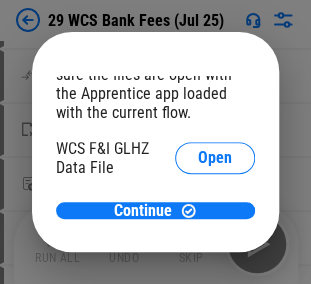 click on "Open" at bounding box center [215, 115] 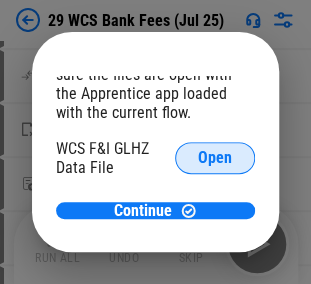click on "Open" at bounding box center (215, 158) 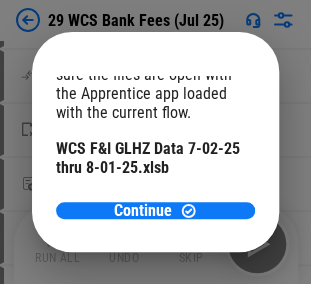 scroll, scrollTop: 260, scrollLeft: 0, axis: vertical 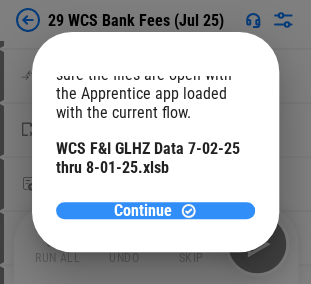 click on "Continue" at bounding box center [143, 211] 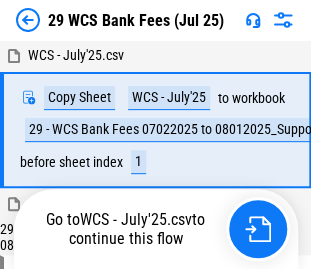 scroll, scrollTop: 0, scrollLeft: 0, axis: both 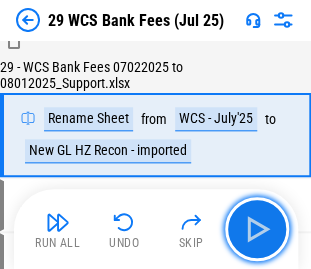 click at bounding box center [257, 229] 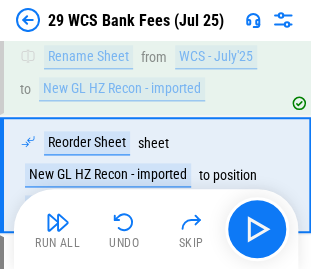 scroll, scrollTop: 264, scrollLeft: 0, axis: vertical 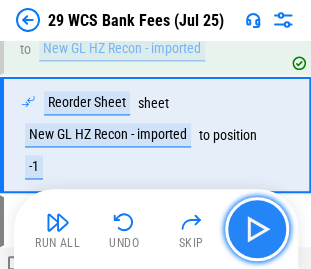 click at bounding box center [257, 229] 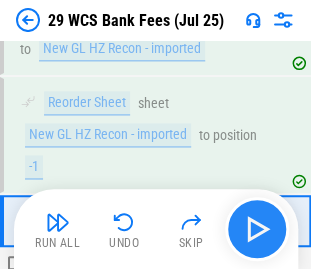 scroll, scrollTop: 349, scrollLeft: 0, axis: vertical 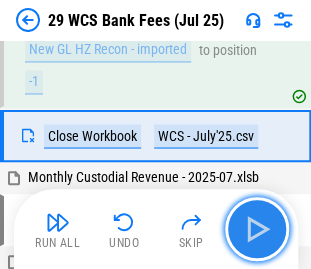 click at bounding box center (257, 229) 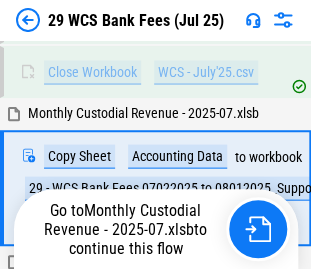 scroll, scrollTop: 464, scrollLeft: 0, axis: vertical 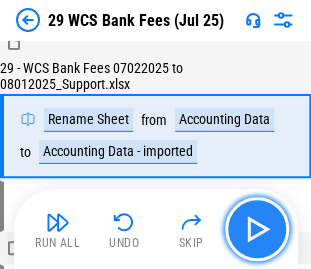 click at bounding box center (257, 229) 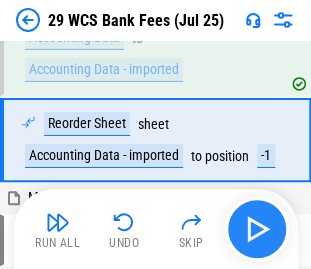 scroll, scrollTop: 749, scrollLeft: 0, axis: vertical 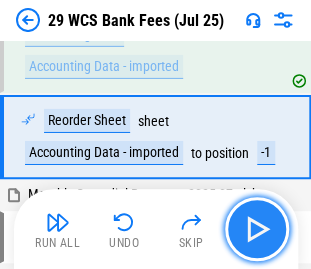 click at bounding box center [257, 229] 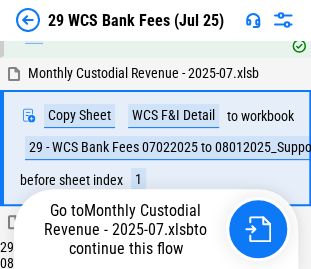 scroll, scrollTop: 912, scrollLeft: 0, axis: vertical 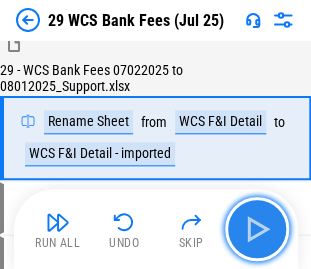 click at bounding box center [257, 229] 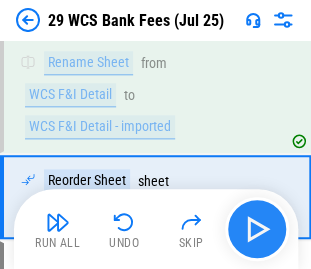 scroll, scrollTop: 1164, scrollLeft: 0, axis: vertical 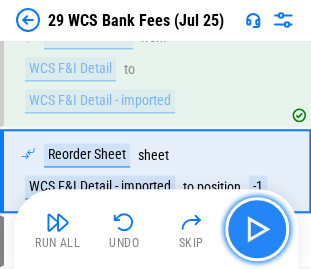 click at bounding box center [257, 229] 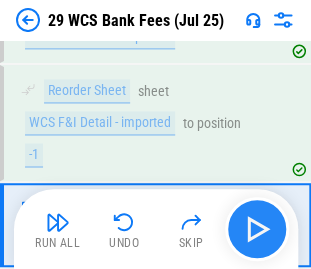 scroll, scrollTop: 1282, scrollLeft: 0, axis: vertical 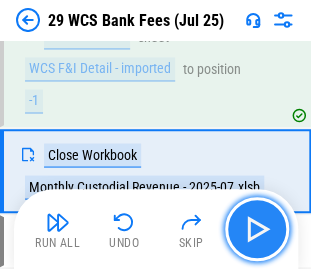 click at bounding box center (257, 229) 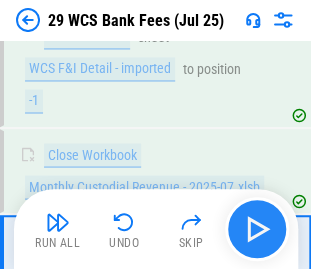 scroll, scrollTop: 1367, scrollLeft: 0, axis: vertical 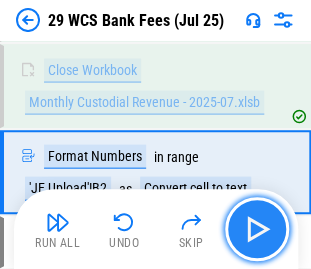 click at bounding box center [257, 229] 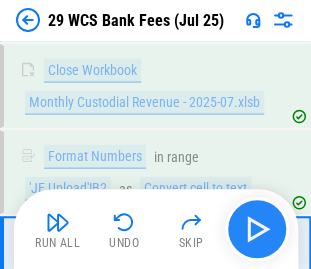 scroll, scrollTop: 1452, scrollLeft: 0, axis: vertical 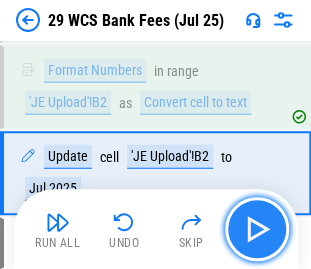 click at bounding box center (257, 229) 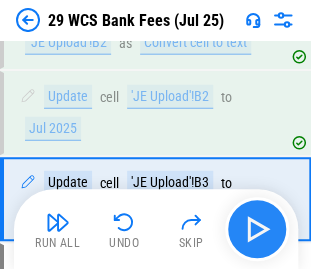 scroll, scrollTop: 1538, scrollLeft: 0, axis: vertical 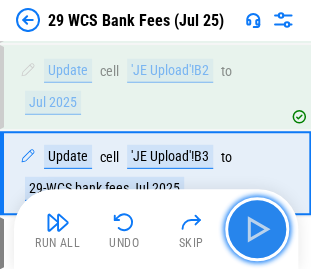click at bounding box center [257, 229] 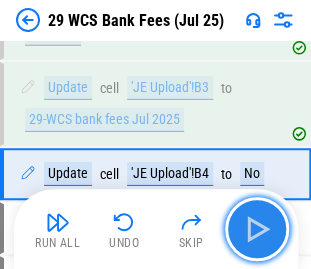 click at bounding box center (257, 229) 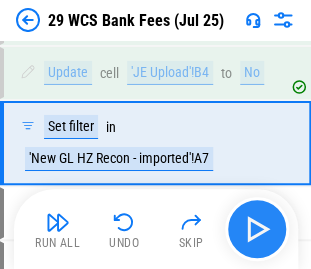 scroll, scrollTop: 1708, scrollLeft: 0, axis: vertical 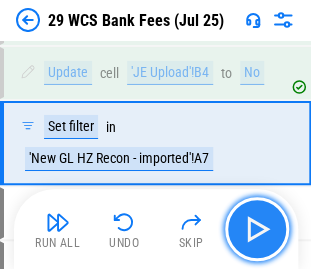 click at bounding box center (257, 229) 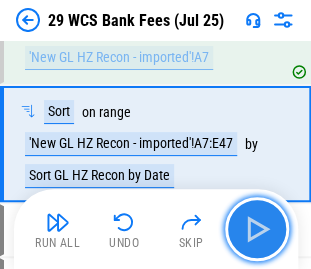 click at bounding box center [257, 229] 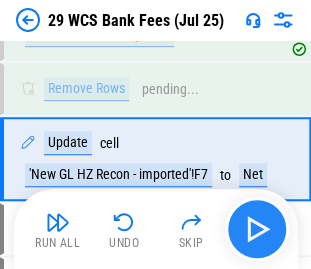 scroll, scrollTop: 1964, scrollLeft: 0, axis: vertical 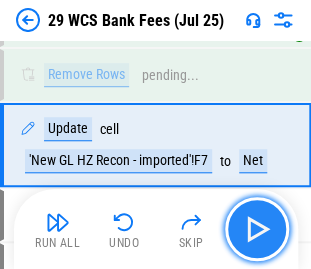 click at bounding box center (257, 229) 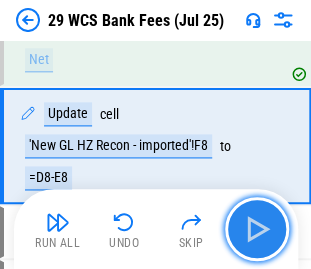 click at bounding box center (257, 229) 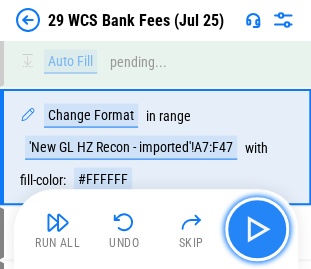 click at bounding box center (257, 229) 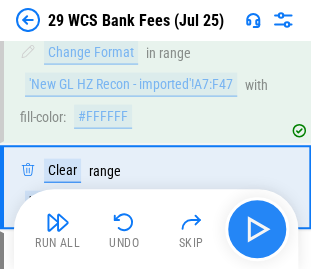 scroll, scrollTop: 2369, scrollLeft: 0, axis: vertical 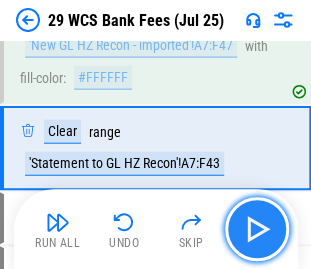 click at bounding box center (257, 229) 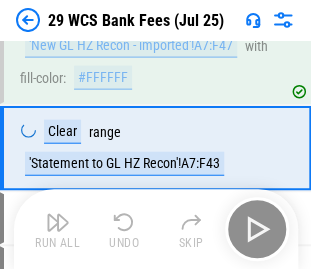 click on "Run All Undo Skip" at bounding box center [158, 229] 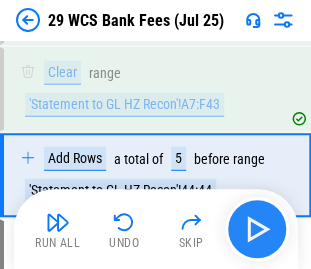 scroll, scrollTop: 2454, scrollLeft: 0, axis: vertical 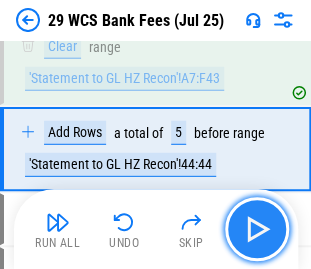 click at bounding box center (257, 229) 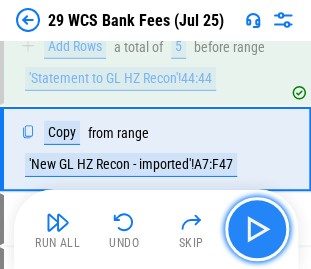 click at bounding box center (257, 229) 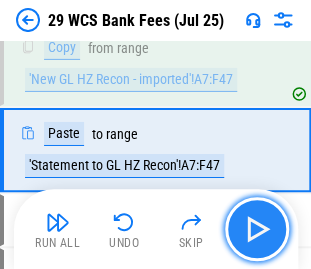 click at bounding box center [257, 229] 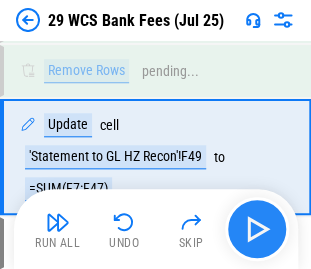 scroll, scrollTop: 2940, scrollLeft: 0, axis: vertical 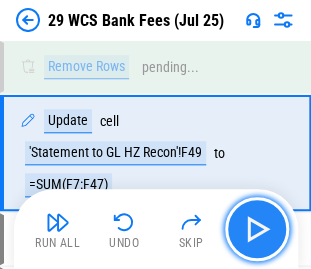 click at bounding box center (257, 229) 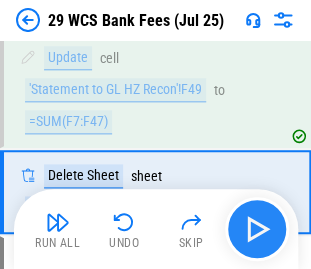 scroll, scrollTop: 3042, scrollLeft: 0, axis: vertical 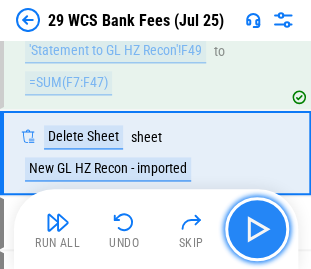 click at bounding box center (257, 229) 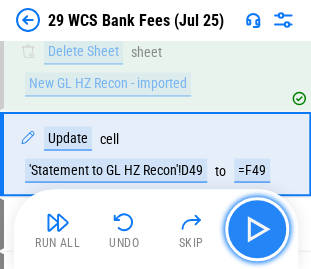 click at bounding box center (257, 229) 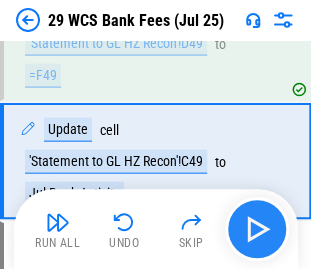 scroll, scrollTop: 3260, scrollLeft: 0, axis: vertical 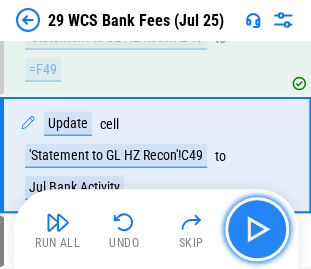 click at bounding box center (257, 229) 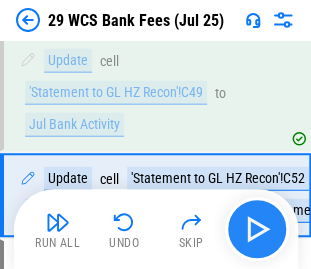 scroll, scrollTop: 3361, scrollLeft: 0, axis: vertical 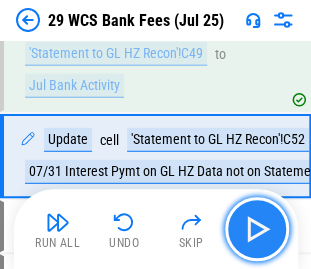click at bounding box center [257, 229] 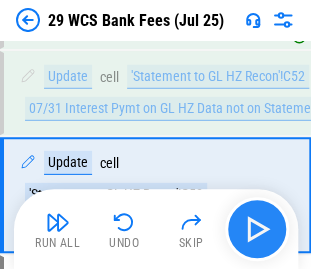 scroll, scrollTop: 3462, scrollLeft: 0, axis: vertical 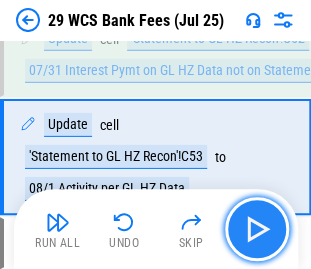 click at bounding box center [257, 229] 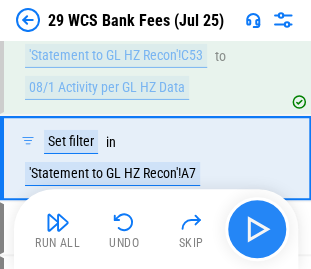 scroll, scrollTop: 3564, scrollLeft: 0, axis: vertical 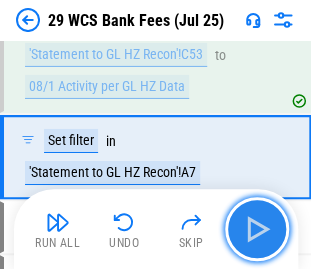 click at bounding box center (257, 229) 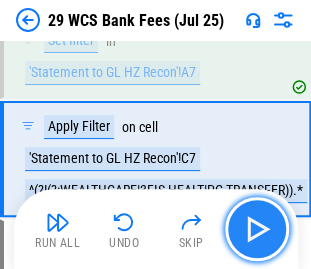 click at bounding box center (257, 229) 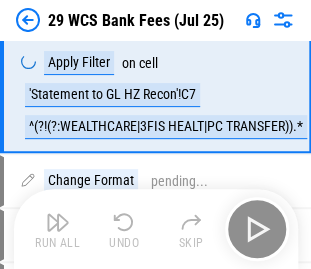 scroll, scrollTop: 3782, scrollLeft: 0, axis: vertical 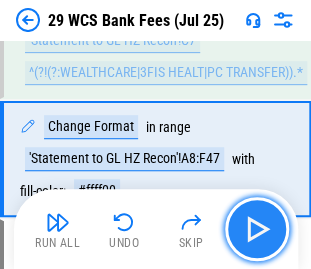 click at bounding box center (257, 229) 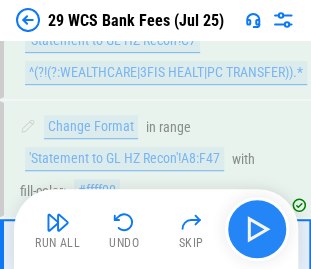 scroll, scrollTop: 3898, scrollLeft: 0, axis: vertical 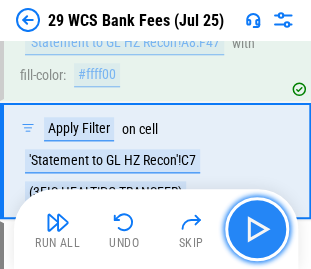 click at bounding box center [257, 229] 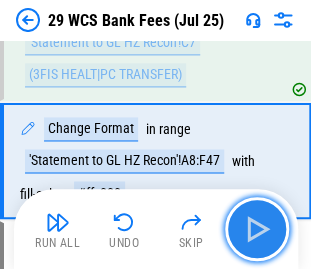 click at bounding box center [257, 229] 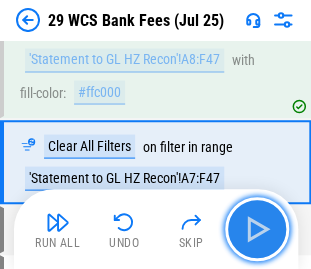 click at bounding box center [257, 229] 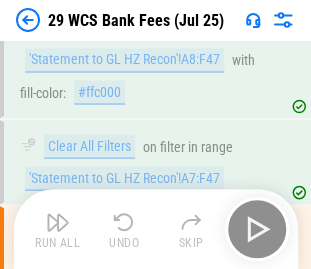 scroll, scrollTop: 4236, scrollLeft: 0, axis: vertical 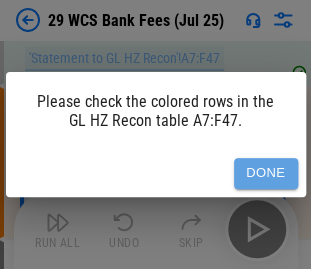 click on "Done" at bounding box center (266, 173) 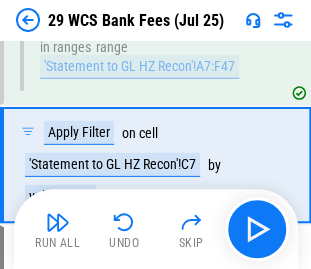 scroll, scrollTop: 4368, scrollLeft: 0, axis: vertical 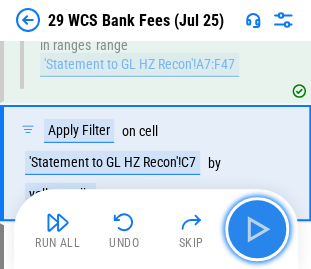 click at bounding box center (257, 229) 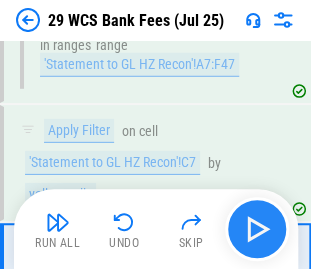 scroll, scrollTop: 4484, scrollLeft: 0, axis: vertical 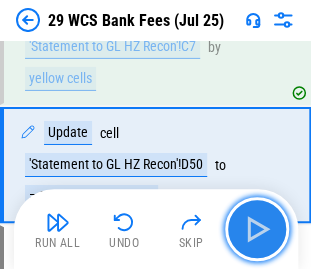 click at bounding box center (257, 229) 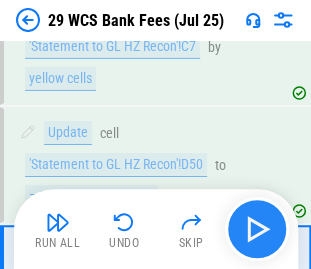 scroll, scrollTop: 4586, scrollLeft: 0, axis: vertical 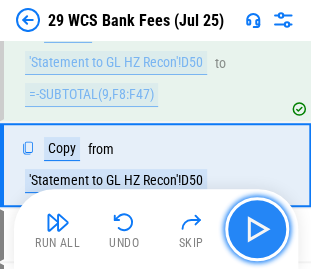 click at bounding box center [257, 229] 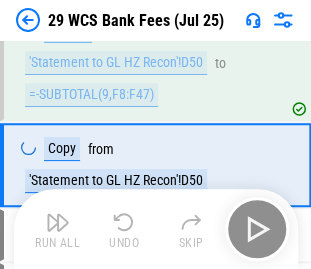 scroll, scrollTop: 4671, scrollLeft: 0, axis: vertical 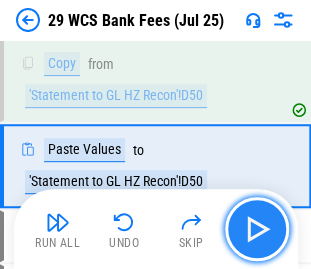 click at bounding box center [257, 229] 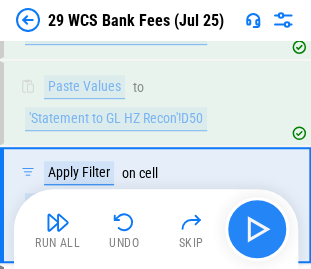 scroll, scrollTop: 4772, scrollLeft: 0, axis: vertical 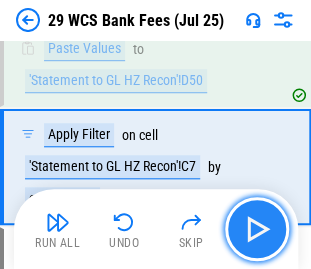 click at bounding box center [257, 229] 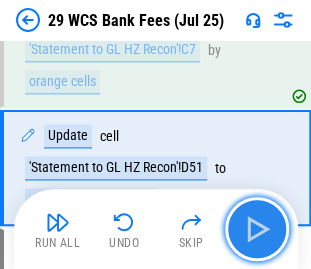 click at bounding box center [257, 229] 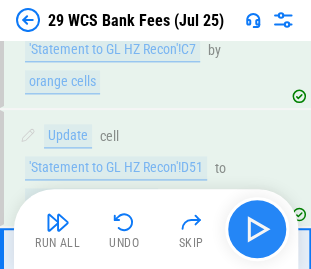 scroll, scrollTop: 4990, scrollLeft: 0, axis: vertical 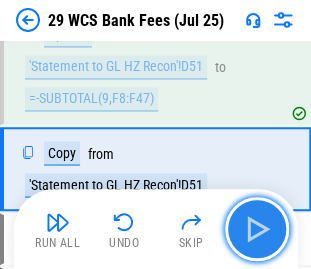 click at bounding box center (257, 229) 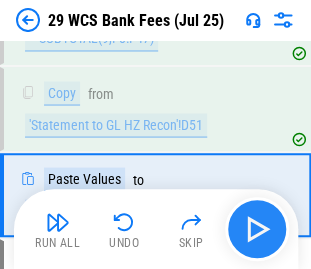 scroll, scrollTop: 5076, scrollLeft: 0, axis: vertical 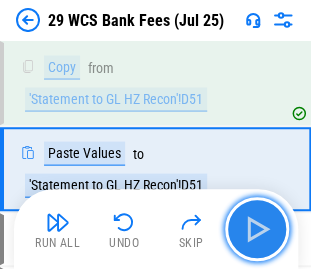 click at bounding box center [257, 229] 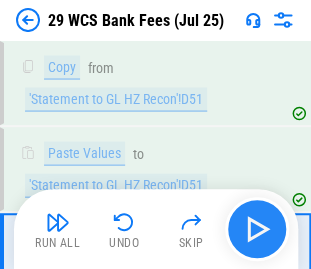 scroll, scrollTop: 5161, scrollLeft: 0, axis: vertical 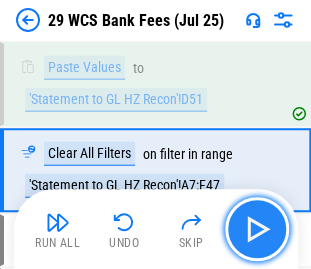 click at bounding box center [257, 229] 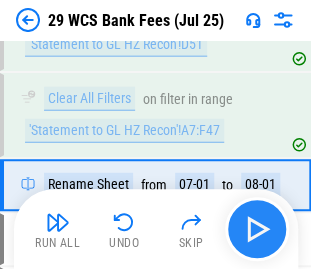 scroll, scrollTop: 5230, scrollLeft: 0, axis: vertical 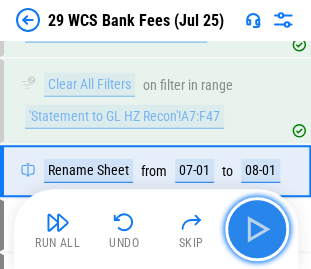 click at bounding box center (257, 229) 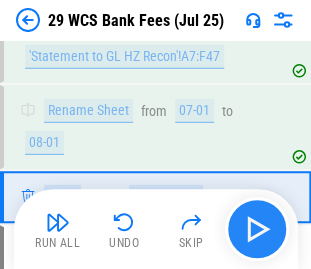 scroll, scrollTop: 5316, scrollLeft: 0, axis: vertical 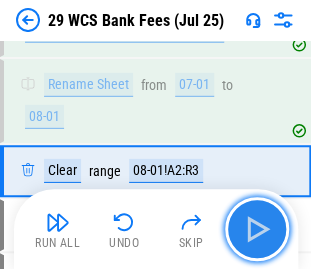 click at bounding box center (257, 229) 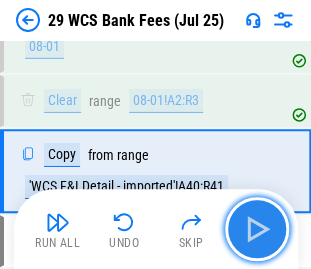 click at bounding box center (257, 229) 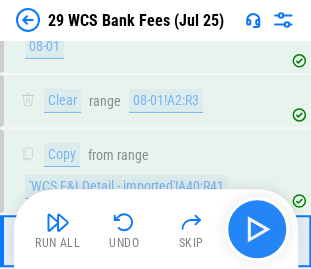 scroll, scrollTop: 5455, scrollLeft: 0, axis: vertical 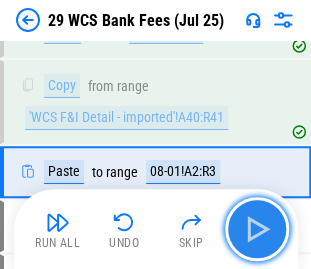 click at bounding box center [257, 229] 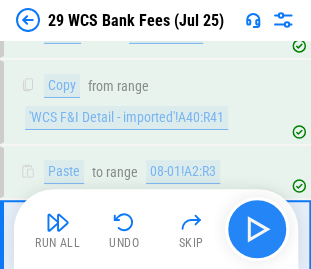 scroll, scrollTop: 5540, scrollLeft: 0, axis: vertical 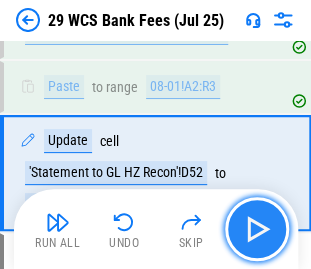 click at bounding box center (257, 229) 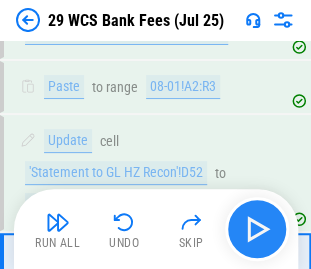 scroll, scrollTop: 5657, scrollLeft: 0, axis: vertical 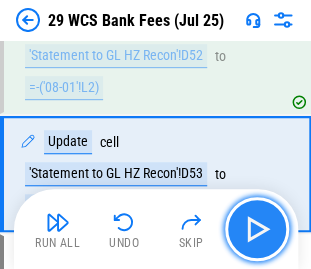 click at bounding box center [257, 229] 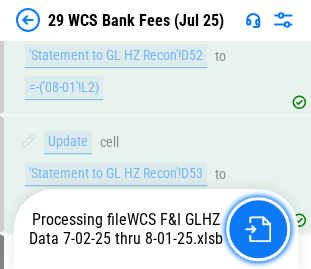 click at bounding box center [258, 229] 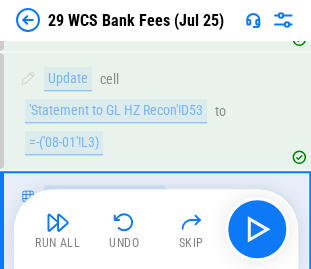 scroll, scrollTop: 5758, scrollLeft: 0, axis: vertical 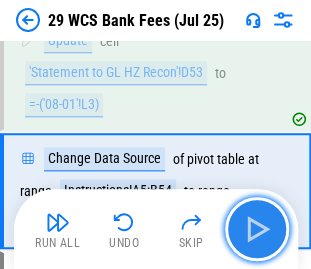 click at bounding box center (257, 229) 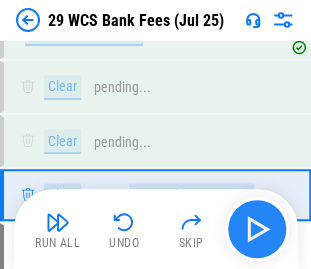 scroll, scrollTop: 5967, scrollLeft: 0, axis: vertical 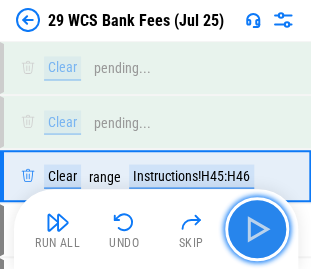 click at bounding box center (257, 229) 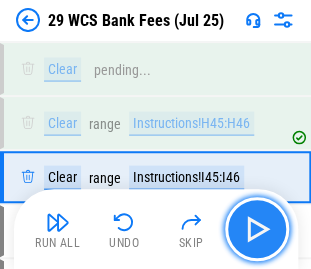 click at bounding box center (257, 229) 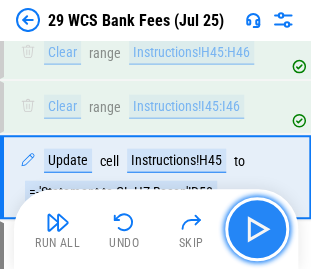 click at bounding box center (257, 229) 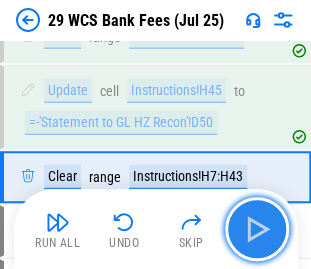 click at bounding box center (257, 229) 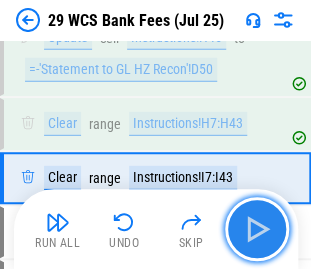 click at bounding box center [257, 229] 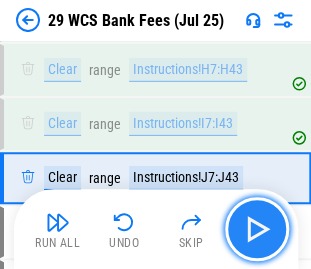 click at bounding box center (257, 229) 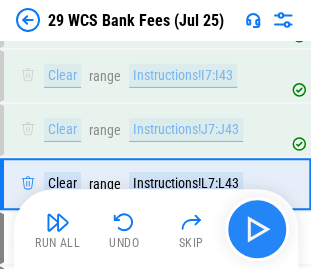 scroll, scrollTop: 6320, scrollLeft: 0, axis: vertical 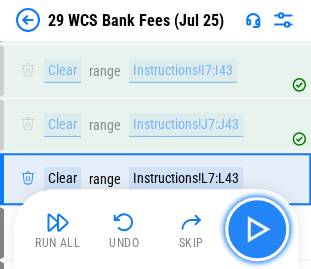 click at bounding box center [257, 229] 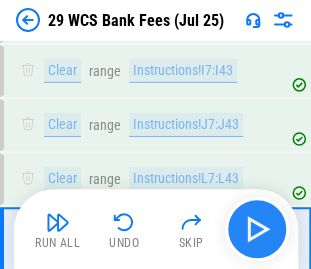 scroll, scrollTop: 6390, scrollLeft: 0, axis: vertical 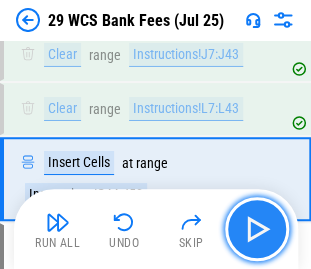 click at bounding box center [257, 229] 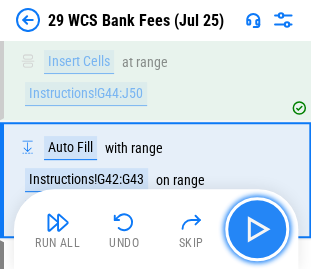 click at bounding box center (257, 229) 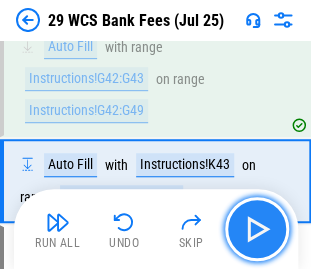 click at bounding box center (257, 229) 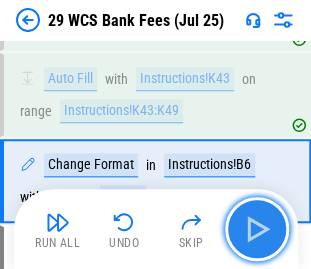 click at bounding box center [257, 229] 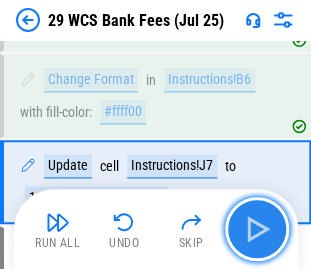click at bounding box center [257, 229] 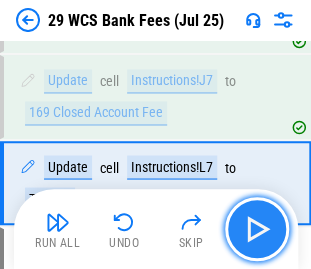click at bounding box center [257, 229] 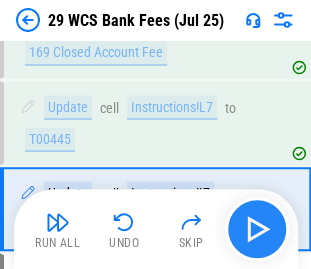scroll, scrollTop: 6934, scrollLeft: 0, axis: vertical 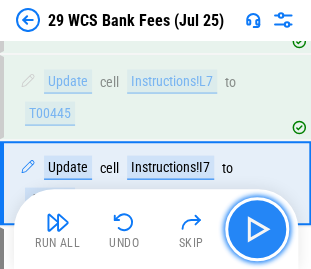 click at bounding box center (257, 229) 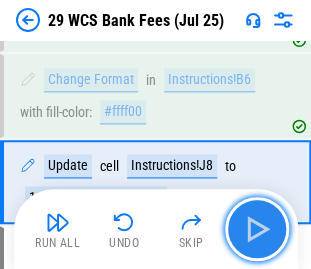 click at bounding box center [257, 229] 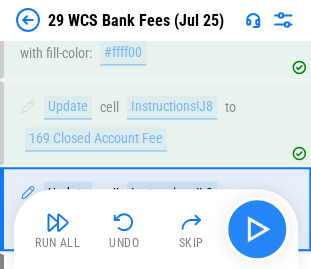 scroll, scrollTop: 6848, scrollLeft: 0, axis: vertical 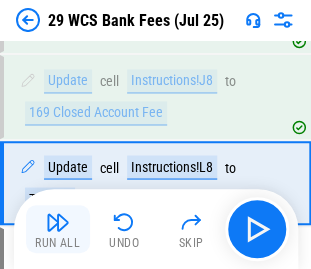 click at bounding box center [58, 222] 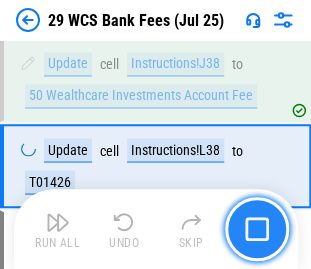 click at bounding box center [257, 229] 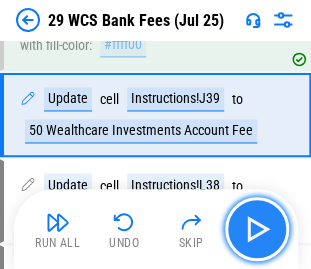 scroll, scrollTop: 6763, scrollLeft: 0, axis: vertical 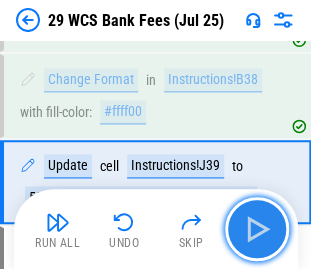 click at bounding box center (257, 229) 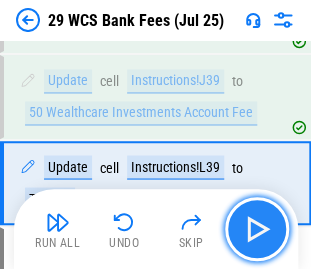 click at bounding box center [257, 229] 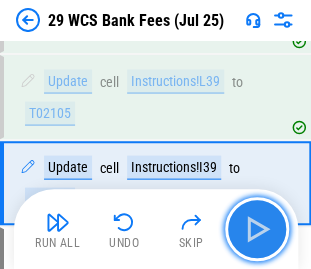 click at bounding box center [257, 229] 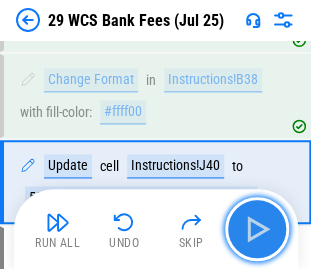click at bounding box center (257, 229) 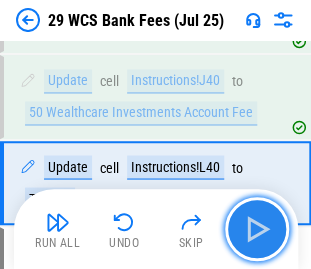 click at bounding box center [257, 229] 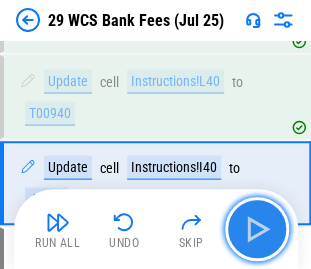 click at bounding box center [257, 229] 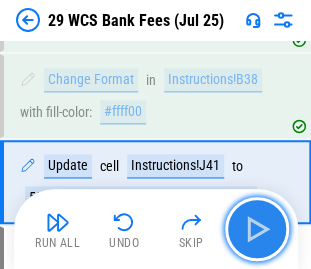 click at bounding box center [257, 229] 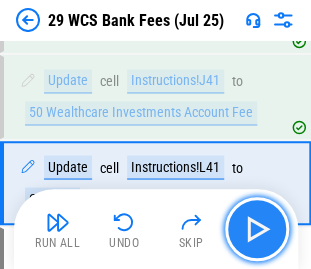 click at bounding box center (257, 229) 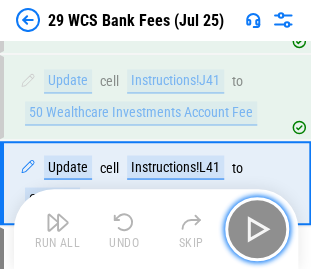 click at bounding box center [257, 229] 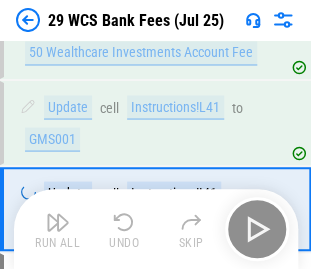 click on "Run All Undo Skip" at bounding box center (158, 229) 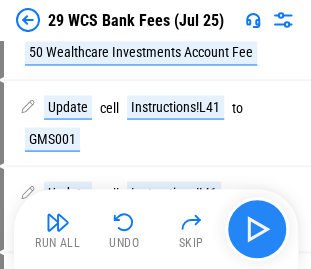 click on "Run All Undo Skip" at bounding box center (158, 229) 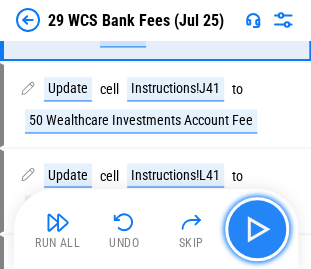 click at bounding box center [257, 229] 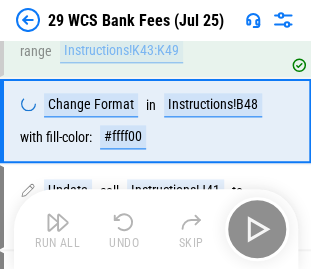 scroll, scrollTop: 6763, scrollLeft: 0, axis: vertical 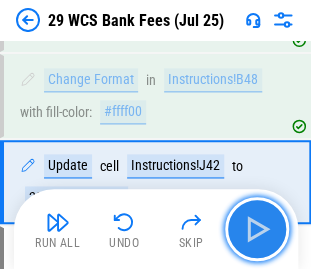 click at bounding box center (257, 229) 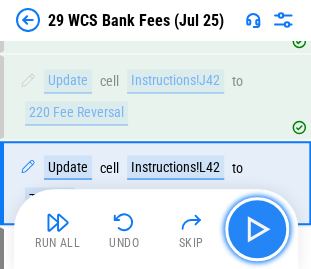 click at bounding box center [257, 229] 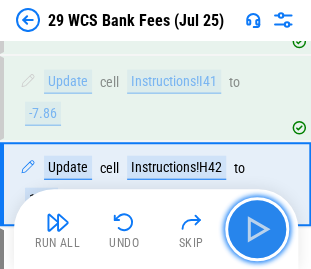 click at bounding box center (257, 229) 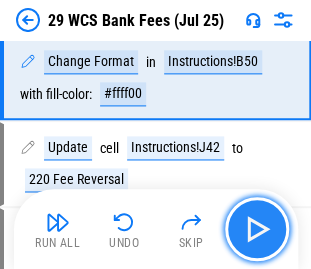 click at bounding box center (257, 229) 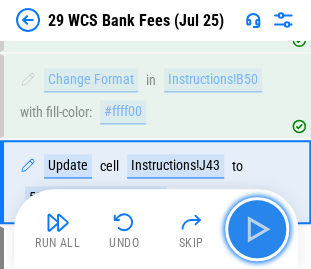 click at bounding box center (257, 229) 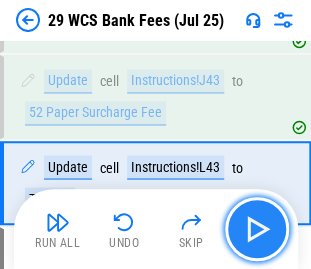 click at bounding box center (257, 229) 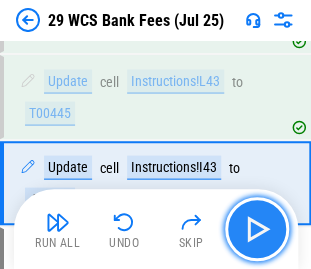 click at bounding box center [257, 229] 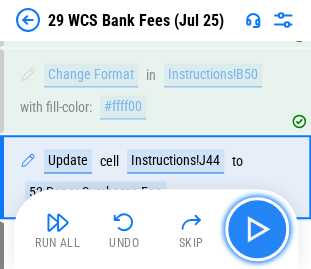 click at bounding box center [257, 229] 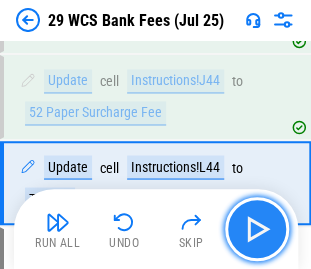 click at bounding box center (257, 229) 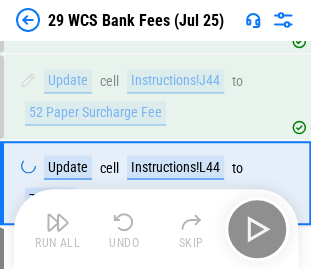 click on "Run All Undo Skip" at bounding box center [158, 229] 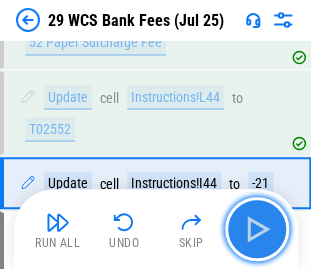 click at bounding box center [257, 229] 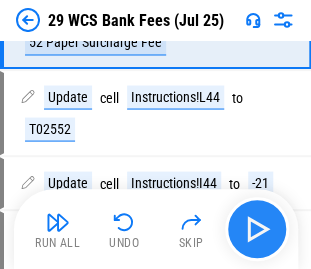 click on "Run All Undo Skip" at bounding box center (158, 229) 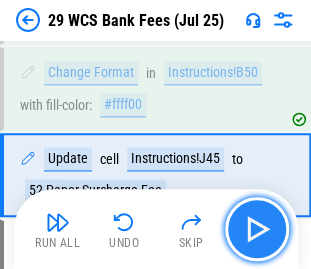 click at bounding box center (257, 229) 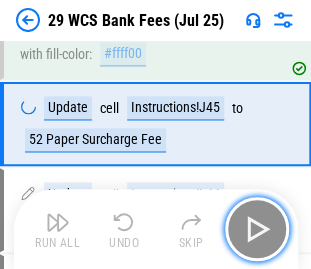 click at bounding box center (257, 229) 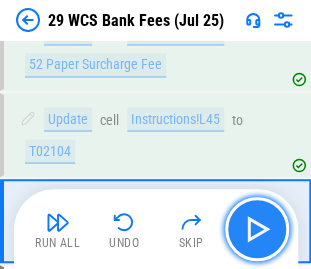 click at bounding box center (257, 229) 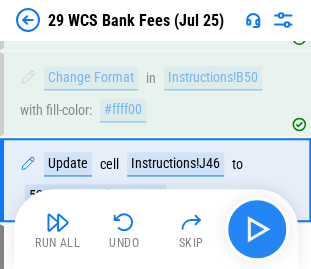 scroll, scrollTop: 6763, scrollLeft: 0, axis: vertical 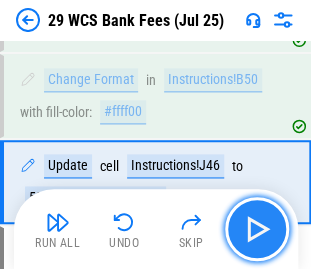click at bounding box center [257, 229] 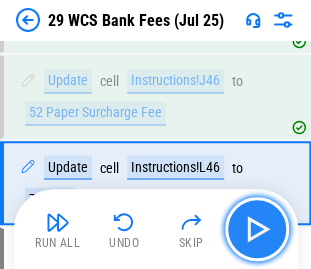 click at bounding box center (257, 229) 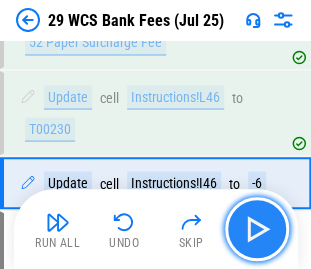 click at bounding box center (257, 229) 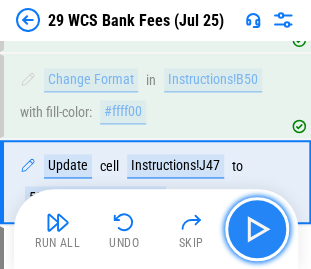 click at bounding box center [257, 229] 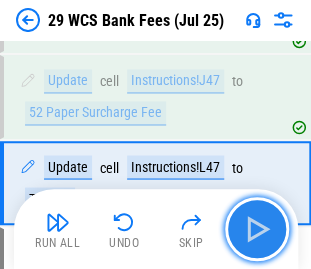 click at bounding box center [257, 229] 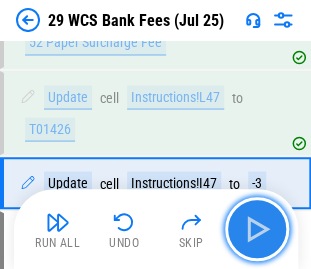 click at bounding box center [257, 229] 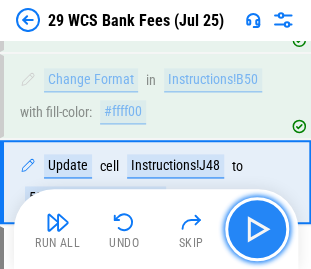 click at bounding box center (257, 229) 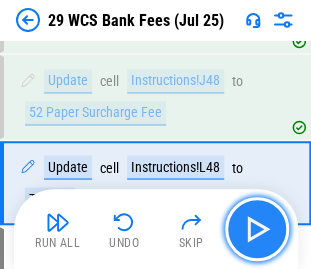 click at bounding box center (257, 229) 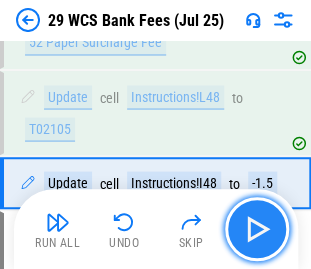 click at bounding box center [257, 229] 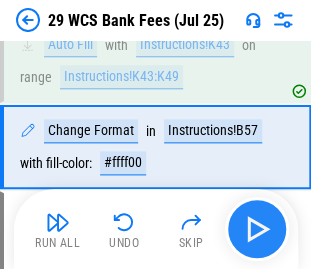 scroll, scrollTop: 6678, scrollLeft: 0, axis: vertical 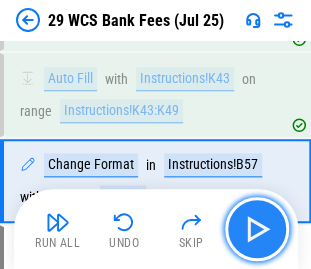 click at bounding box center (257, 229) 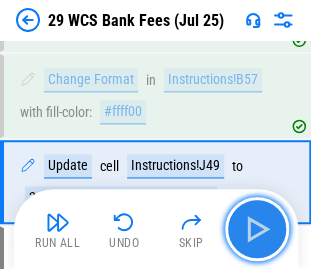 click at bounding box center [257, 229] 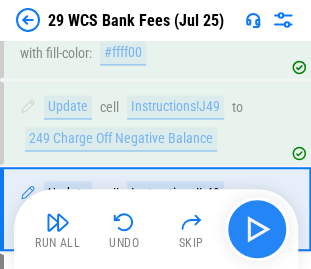 scroll, scrollTop: 6848, scrollLeft: 0, axis: vertical 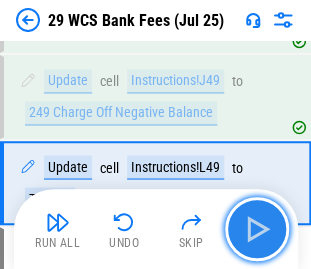 click at bounding box center (257, 229) 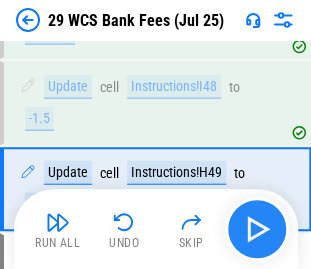 scroll, scrollTop: 7019, scrollLeft: 0, axis: vertical 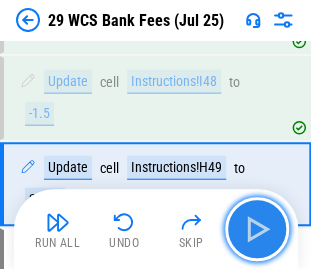 click at bounding box center [257, 229] 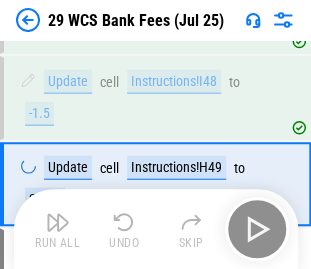 click on "Run All Undo Skip" at bounding box center (158, 229) 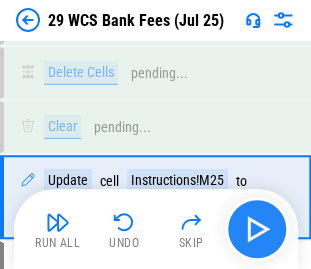 scroll, scrollTop: 7212, scrollLeft: 0, axis: vertical 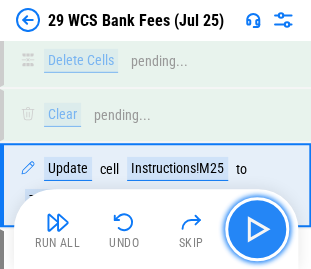 click at bounding box center [257, 229] 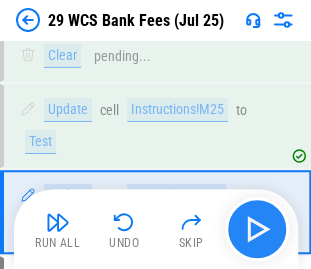 scroll, scrollTop: 7297, scrollLeft: 0, axis: vertical 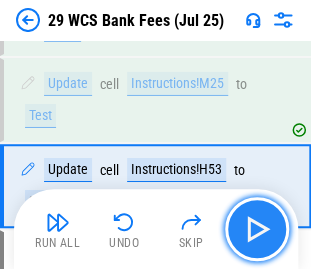 click at bounding box center [257, 229] 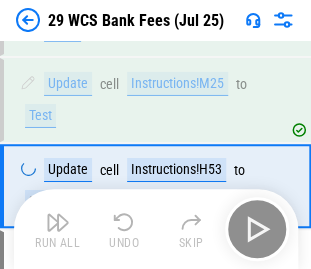 click on "Run All Undo Skip" at bounding box center (158, 229) 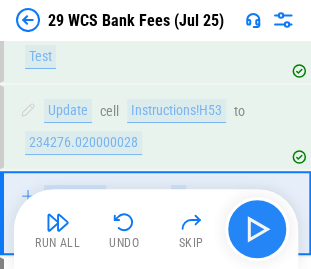 scroll, scrollTop: 7382, scrollLeft: 0, axis: vertical 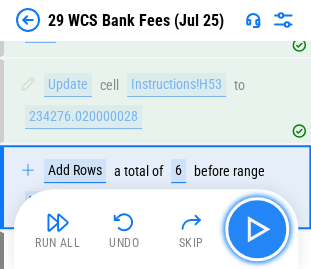 click at bounding box center (257, 229) 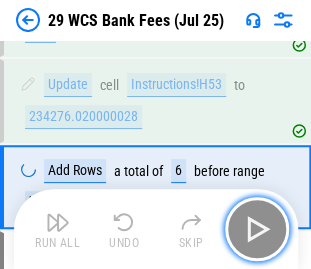 click at bounding box center [257, 229] 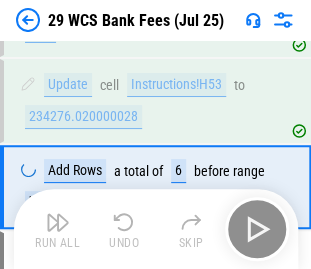 scroll, scrollTop: 7417, scrollLeft: 0, axis: vertical 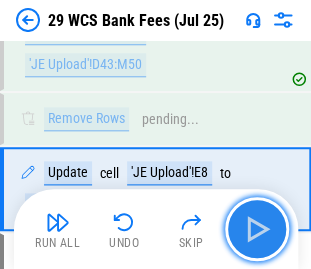 click at bounding box center (257, 229) 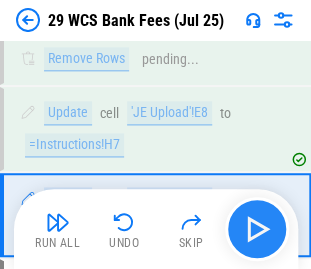 scroll, scrollTop: 7724, scrollLeft: 0, axis: vertical 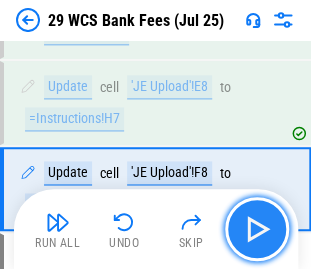 click at bounding box center [257, 229] 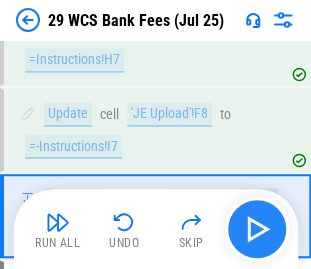 scroll, scrollTop: 7809, scrollLeft: 0, axis: vertical 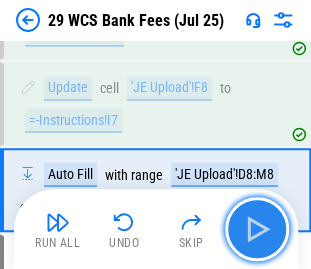 click at bounding box center (257, 229) 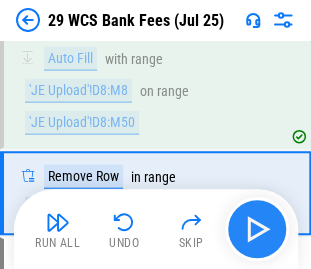 scroll, scrollTop: 7926, scrollLeft: 0, axis: vertical 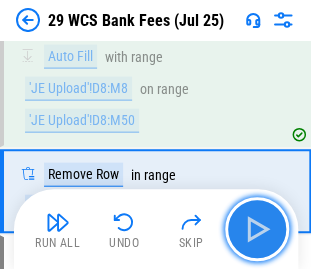 click at bounding box center (257, 229) 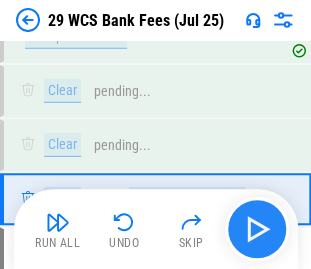 scroll, scrollTop: 8103, scrollLeft: 0, axis: vertical 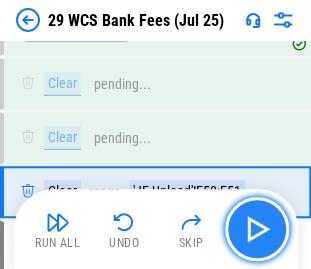 click at bounding box center [257, 229] 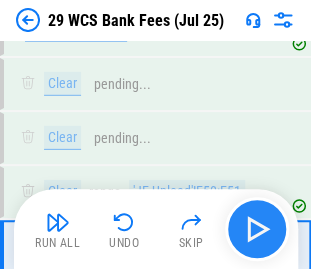 scroll, scrollTop: 8156, scrollLeft: 0, axis: vertical 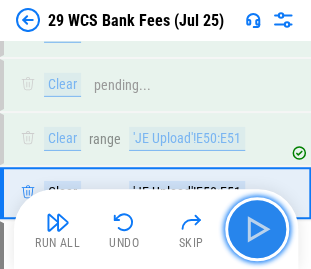 click at bounding box center (257, 229) 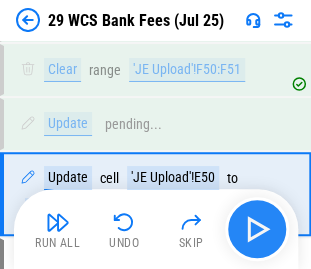 scroll, scrollTop: 8280, scrollLeft: 0, axis: vertical 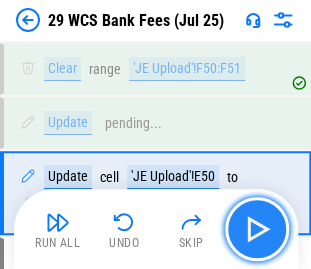 click at bounding box center [257, 229] 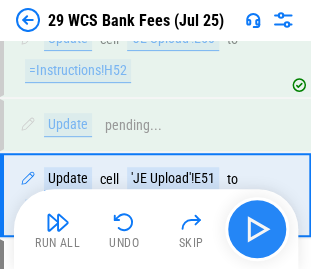 scroll, scrollTop: 8419, scrollLeft: 0, axis: vertical 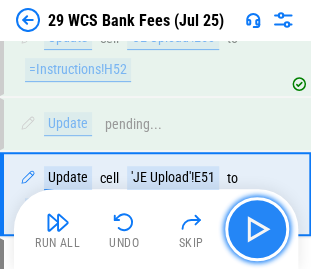 click at bounding box center [257, 229] 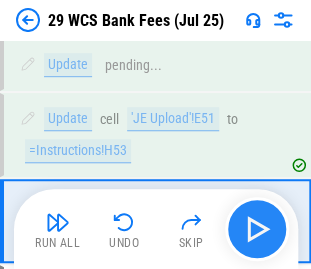 scroll, scrollTop: 8504, scrollLeft: 0, axis: vertical 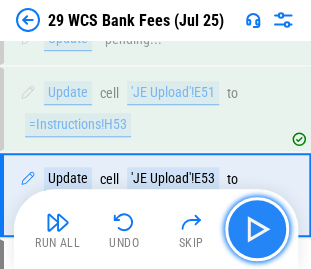 click at bounding box center [257, 229] 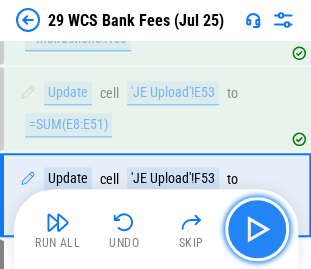 click at bounding box center [257, 229] 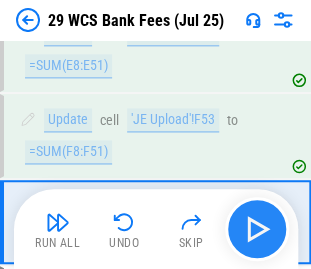 scroll, scrollTop: 8675, scrollLeft: 0, axis: vertical 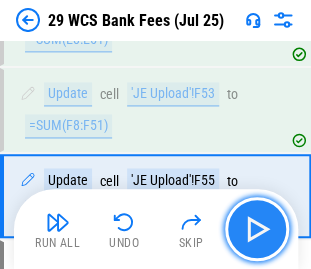 click at bounding box center (257, 229) 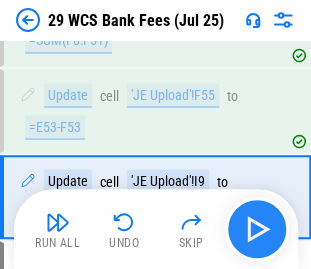 scroll, scrollTop: 8760, scrollLeft: 0, axis: vertical 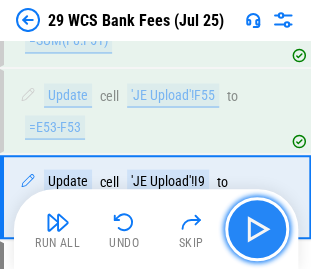 click at bounding box center [257, 229] 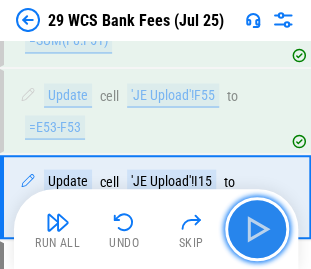 click at bounding box center [257, 229] 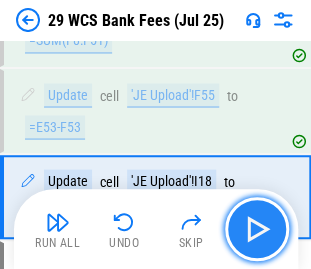 click at bounding box center [257, 229] 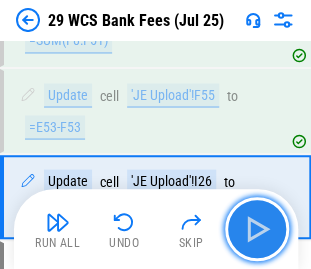 click at bounding box center (257, 229) 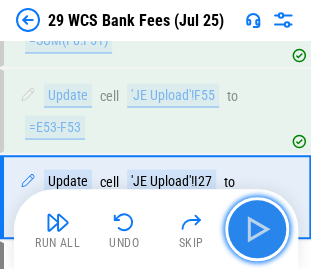 click at bounding box center [257, 229] 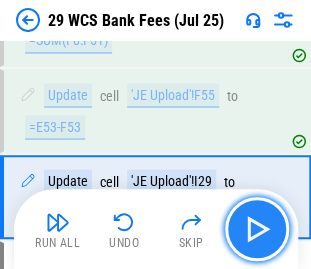 click at bounding box center [257, 229] 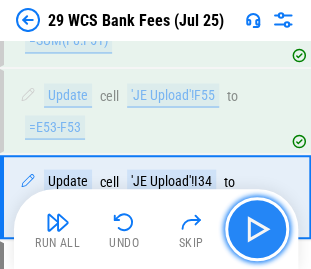 click at bounding box center [257, 229] 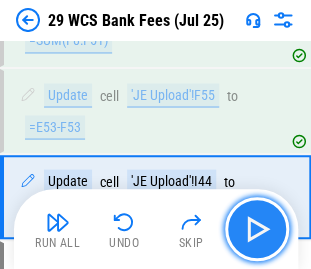 click at bounding box center (257, 229) 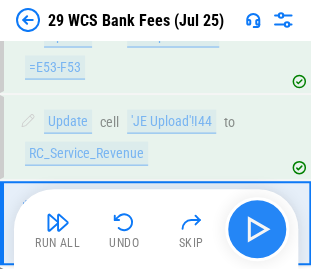 scroll, scrollTop: 8846, scrollLeft: 0, axis: vertical 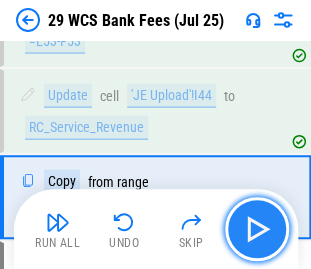 click at bounding box center (257, 229) 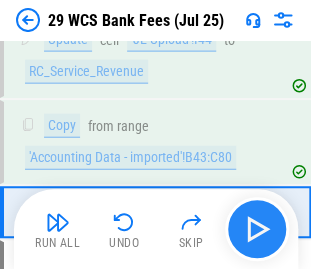 scroll, scrollTop: 8915, scrollLeft: 0, axis: vertical 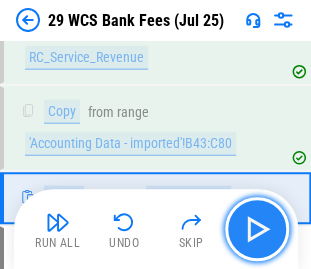 click at bounding box center (257, 229) 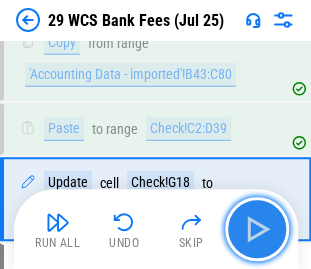 click at bounding box center [257, 229] 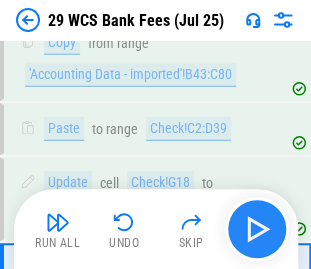 scroll, scrollTop: 9070, scrollLeft: 0, axis: vertical 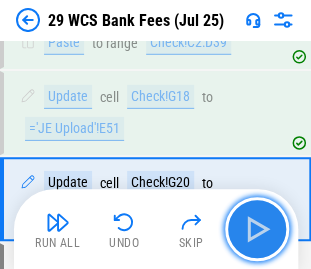 click at bounding box center [257, 229] 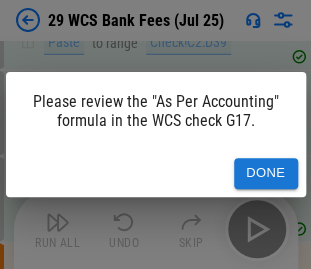 scroll, scrollTop: 9181, scrollLeft: 0, axis: vertical 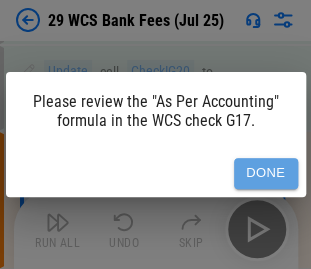 click on "Done" at bounding box center (266, 173) 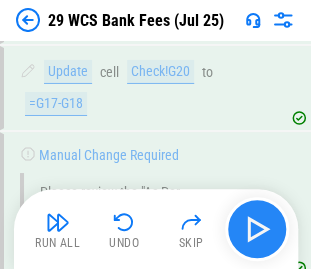 scroll, scrollTop: 9305, scrollLeft: 0, axis: vertical 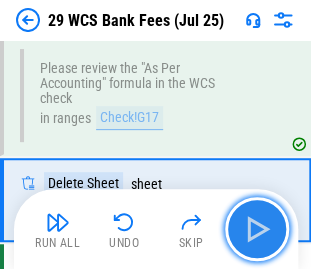 click at bounding box center (257, 229) 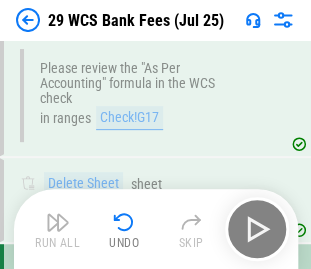 click on "Run All Undo Skip" at bounding box center [158, 229] 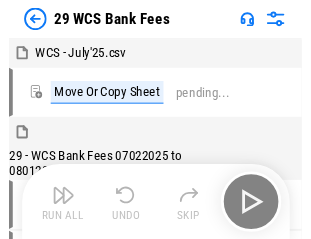 scroll, scrollTop: 10, scrollLeft: 0, axis: vertical 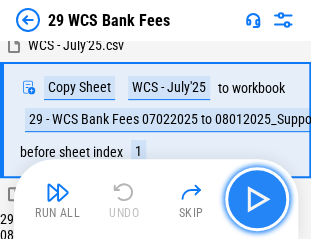 click at bounding box center (257, 199) 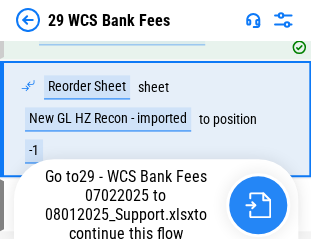 scroll, scrollTop: 338, scrollLeft: 0, axis: vertical 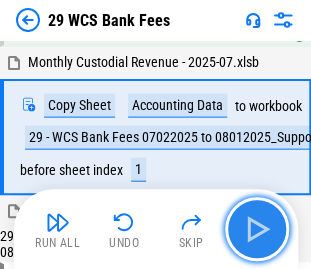click at bounding box center [257, 229] 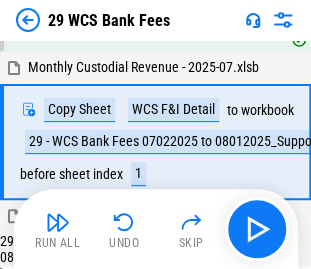 scroll, scrollTop: 912, scrollLeft: 0, axis: vertical 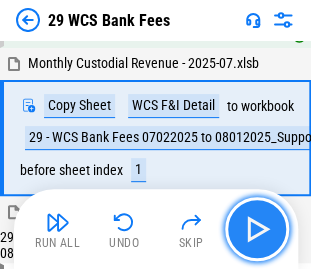 click at bounding box center (257, 229) 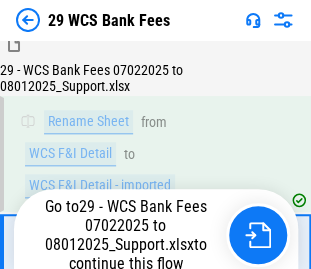 scroll, scrollTop: 1164, scrollLeft: 0, axis: vertical 